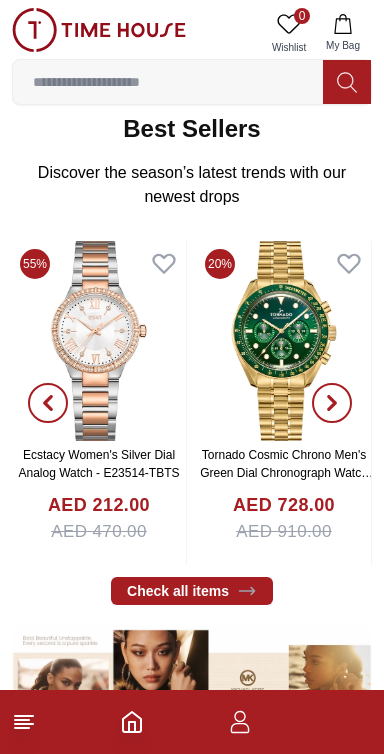 scroll, scrollTop: 310, scrollLeft: 0, axis: vertical 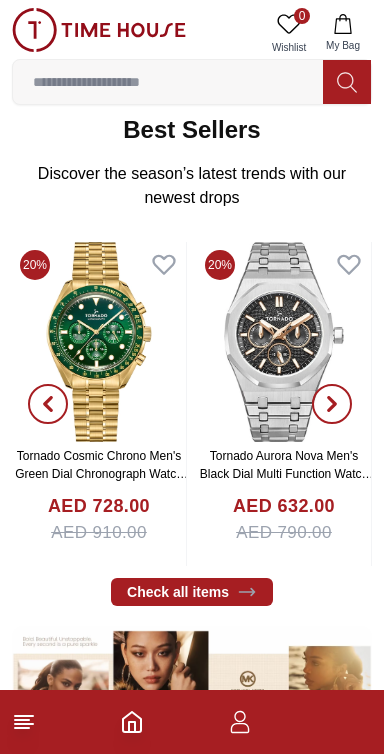 click 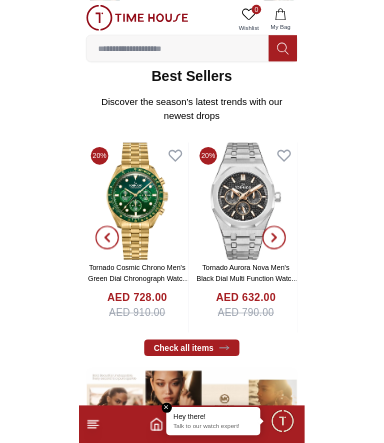 scroll, scrollTop: 0, scrollLeft: 0, axis: both 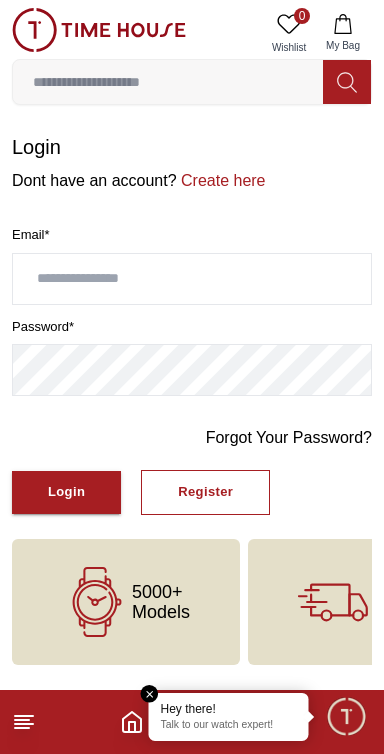 click at bounding box center [192, 279] 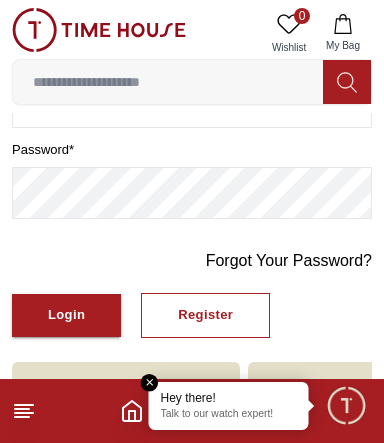 scroll, scrollTop: 188, scrollLeft: 0, axis: vertical 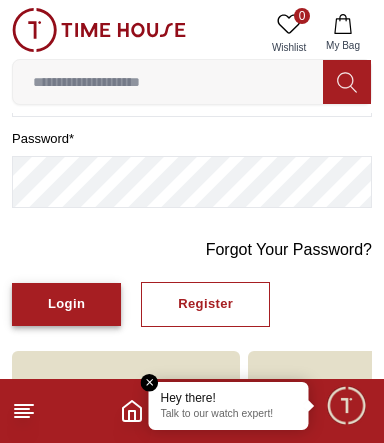 click on "Login" at bounding box center [66, 304] 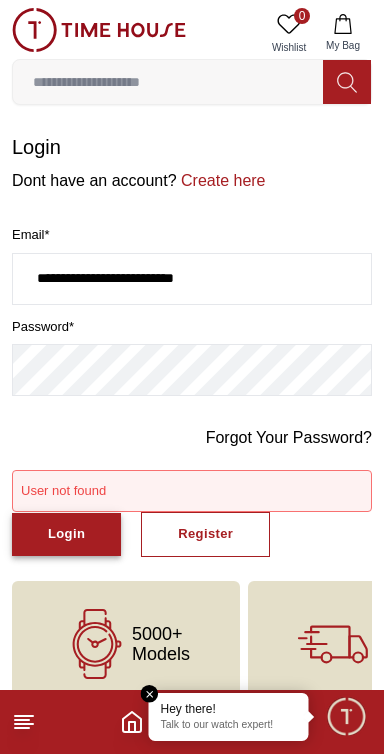 click on "Login" at bounding box center [66, 534] 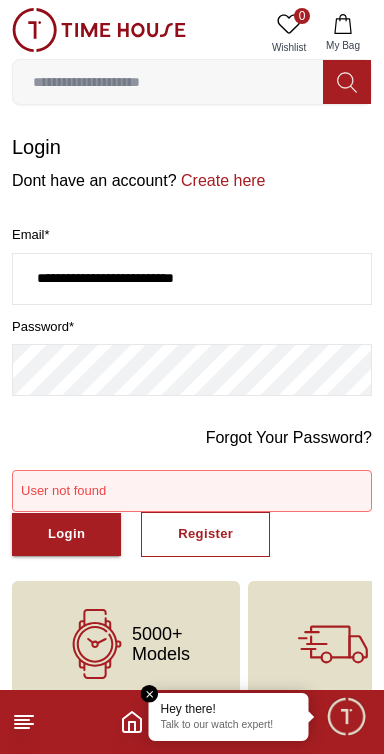 click on "**********" at bounding box center [192, 279] 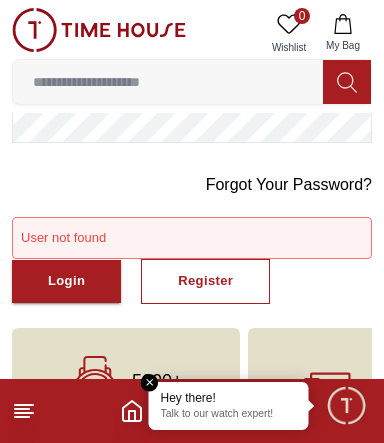scroll, scrollTop: 253, scrollLeft: 0, axis: vertical 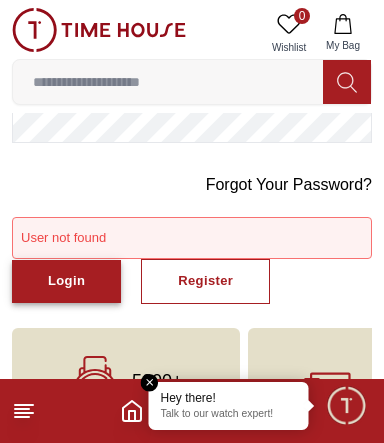 type on "**********" 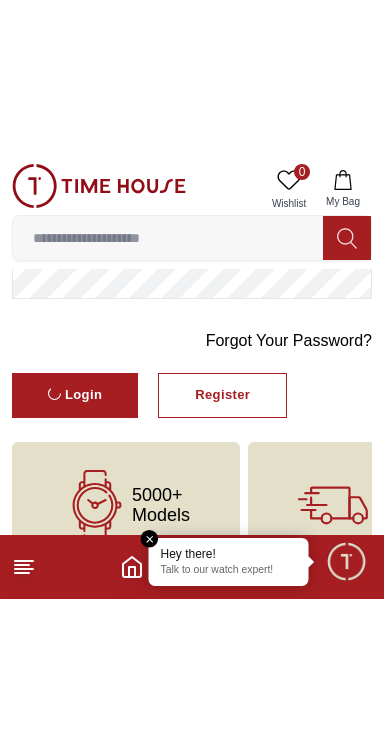 scroll, scrollTop: 0, scrollLeft: 0, axis: both 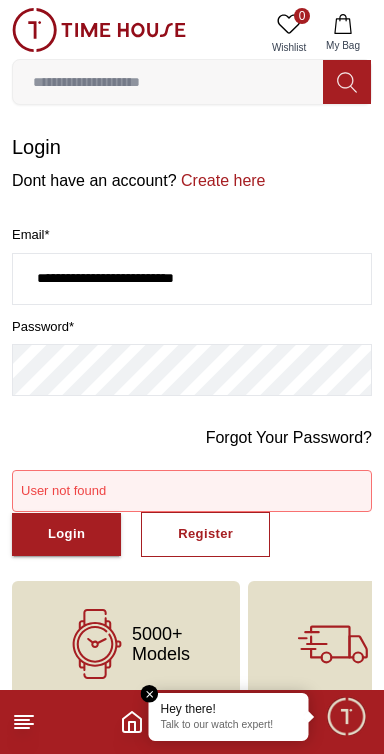 click on "User not found" at bounding box center (192, 491) 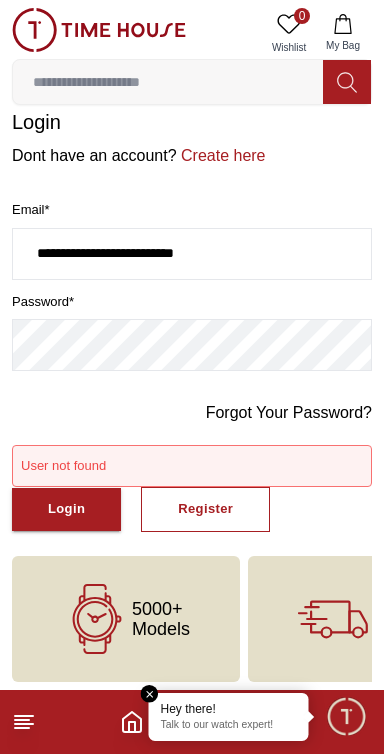 scroll, scrollTop: 0, scrollLeft: 0, axis: both 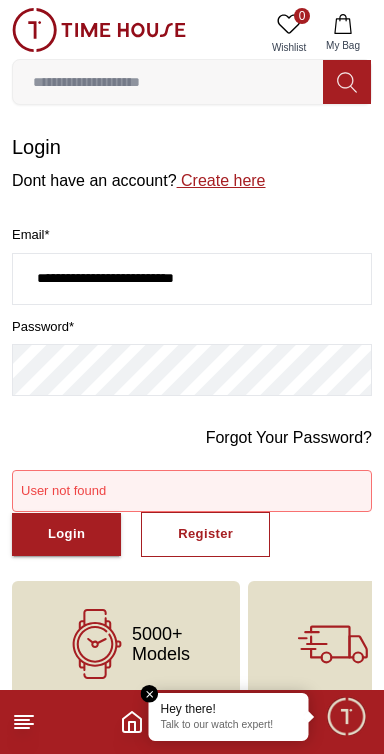 click on "Create here" at bounding box center [221, 180] 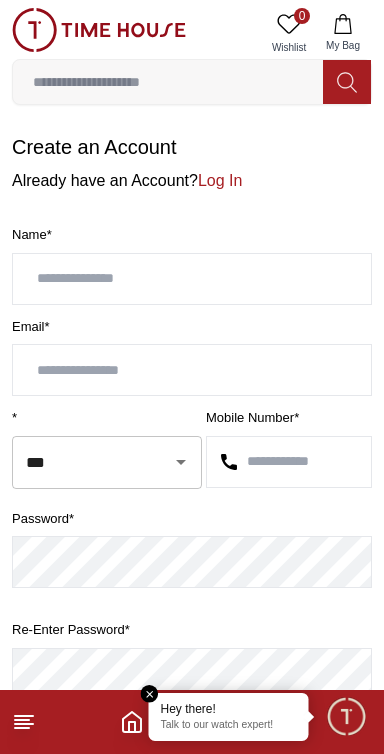 click at bounding box center (192, 279) 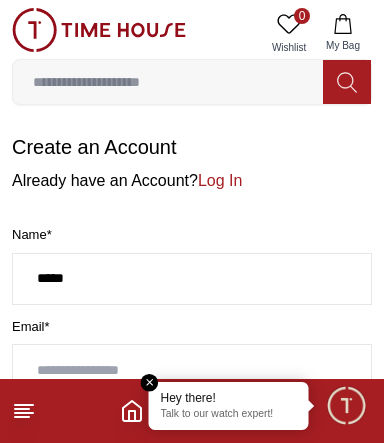 click on "Email   *" at bounding box center [192, 327] 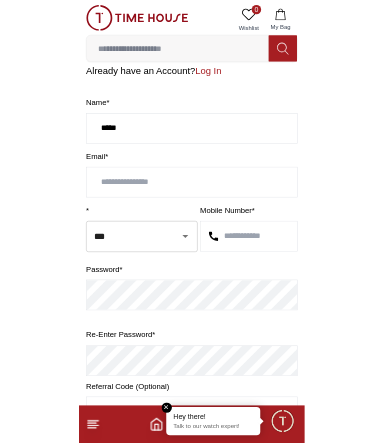 scroll, scrollTop: 0, scrollLeft: 0, axis: both 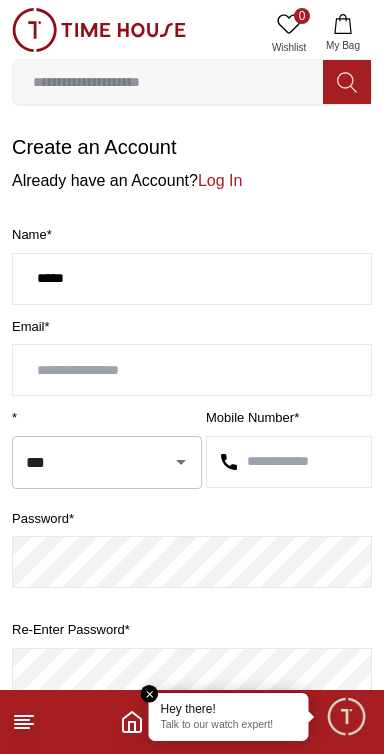 click on "*****" at bounding box center [192, 279] 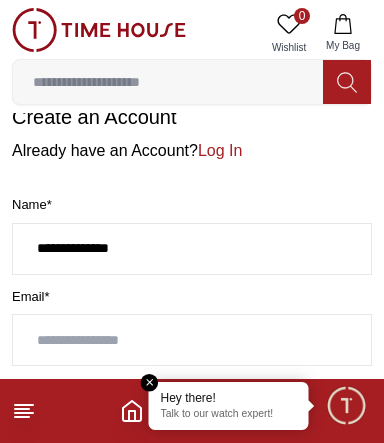 scroll, scrollTop: 85, scrollLeft: 0, axis: vertical 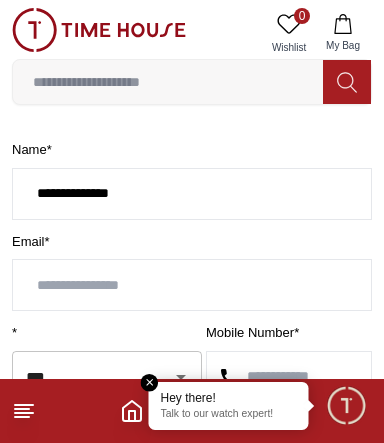 type on "**********" 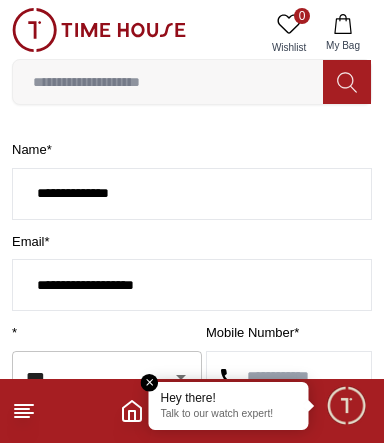 click on "**********" at bounding box center [192, 285] 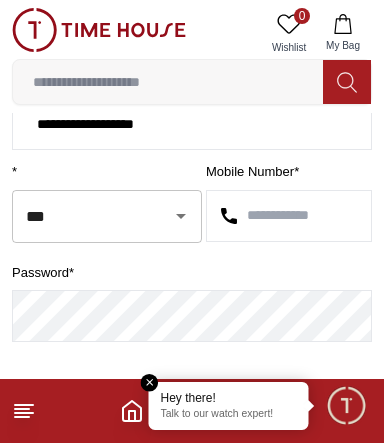 scroll, scrollTop: 246, scrollLeft: 0, axis: vertical 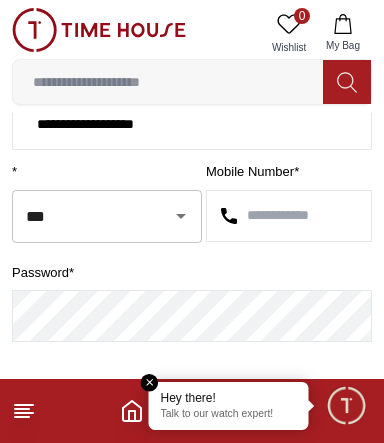click on "***" at bounding box center [79, 216] 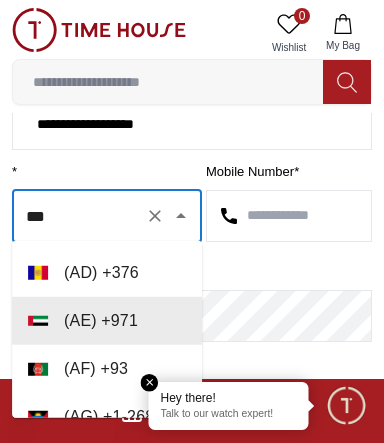 click on "***" at bounding box center [79, 216] 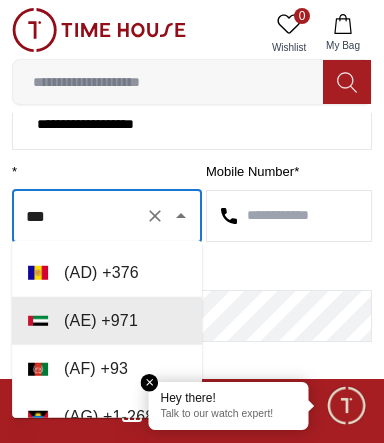 click at bounding box center [289, 216] 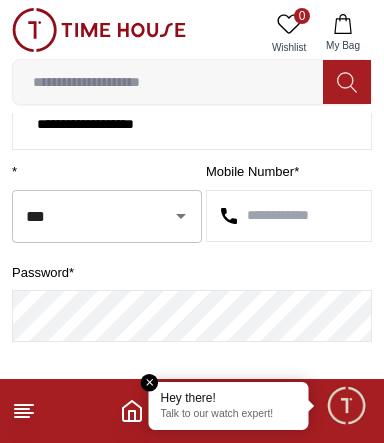 click at bounding box center [289, 216] 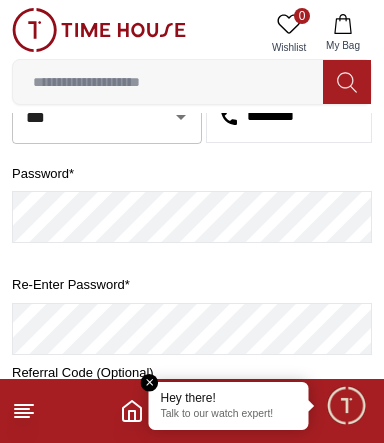 scroll, scrollTop: 347, scrollLeft: 0, axis: vertical 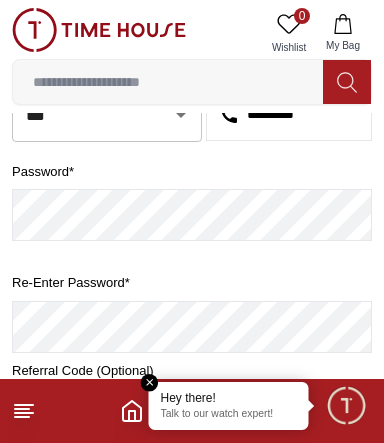 type on "*********" 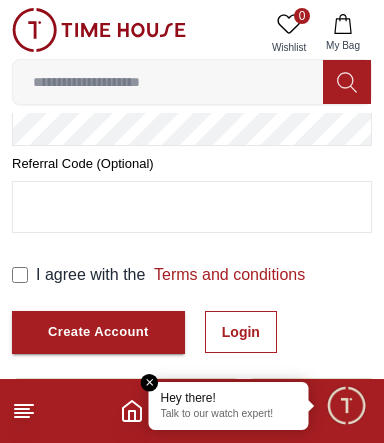 scroll, scrollTop: 551, scrollLeft: 0, axis: vertical 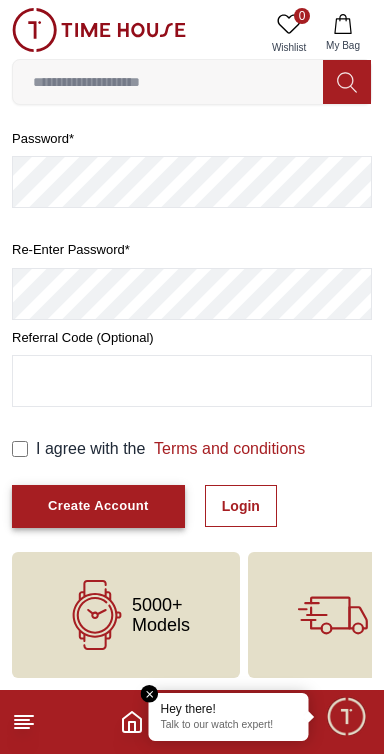 click on "Create Account" at bounding box center [98, 506] 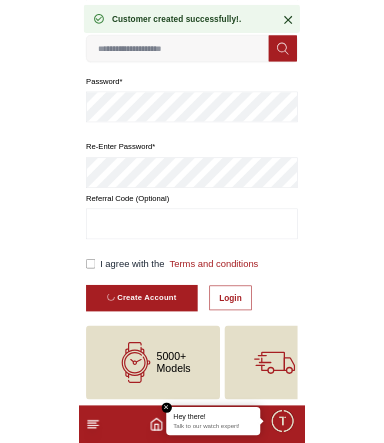 scroll, scrollTop: 117, scrollLeft: 0, axis: vertical 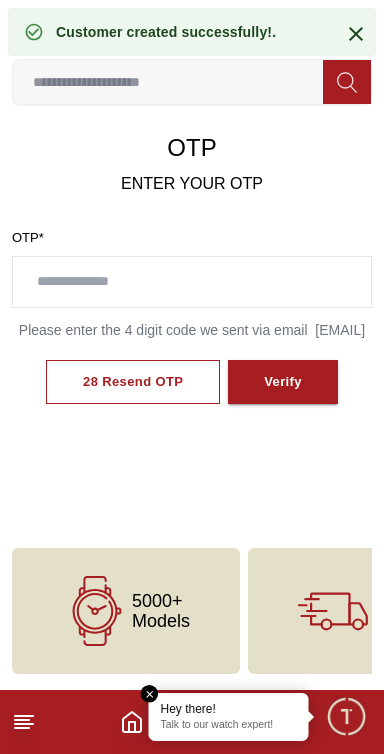 click at bounding box center (192, 282) 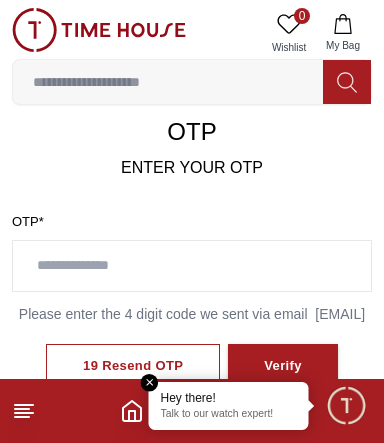 click at bounding box center [192, 266] 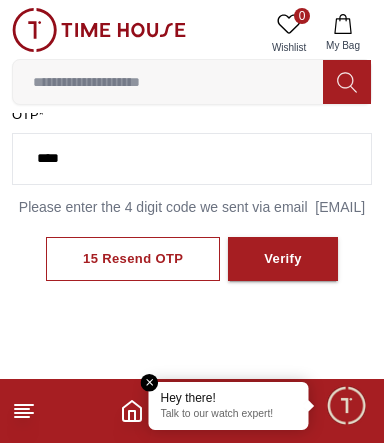 scroll, scrollTop: 233, scrollLeft: 0, axis: vertical 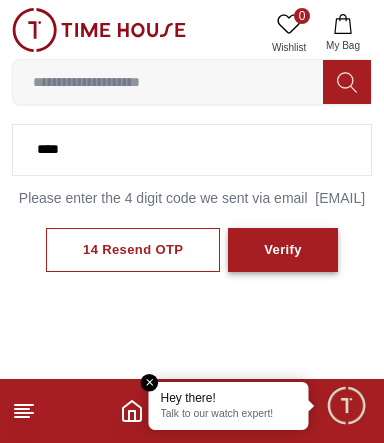 type on "****" 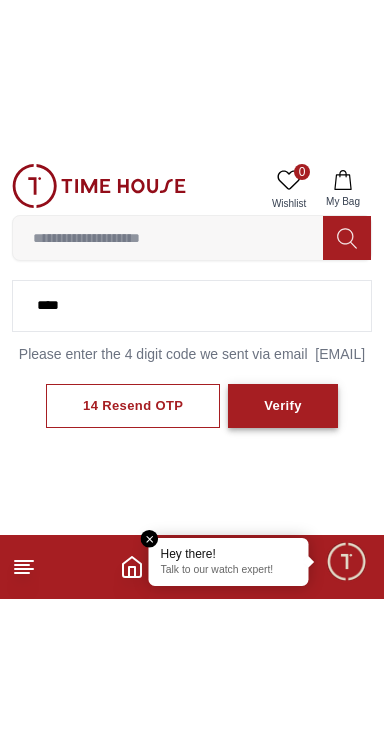 scroll, scrollTop: 119, scrollLeft: 0, axis: vertical 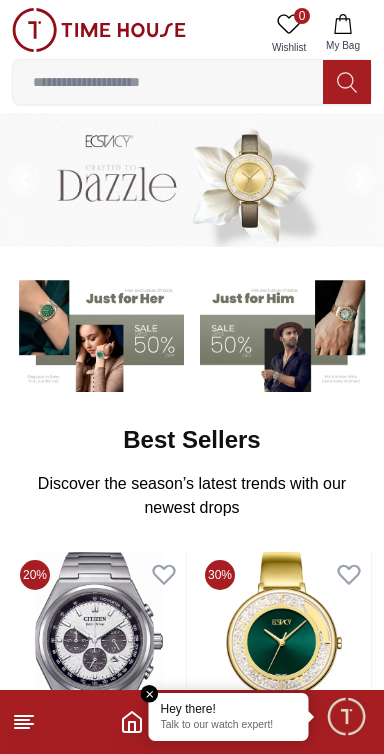 click at bounding box center [168, 82] 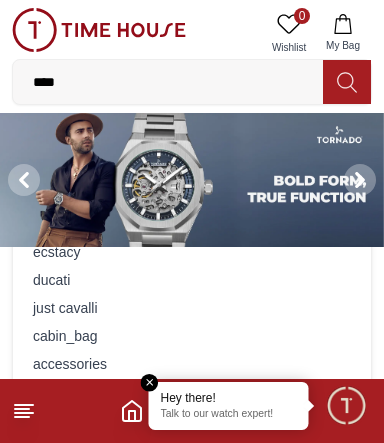 type on "*****" 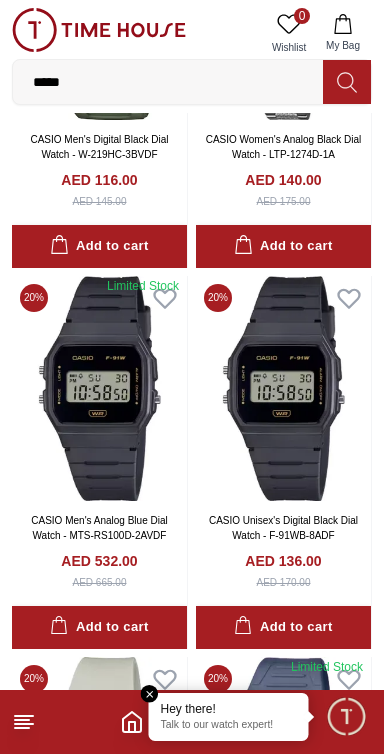 scroll, scrollTop: 1456, scrollLeft: 0, axis: vertical 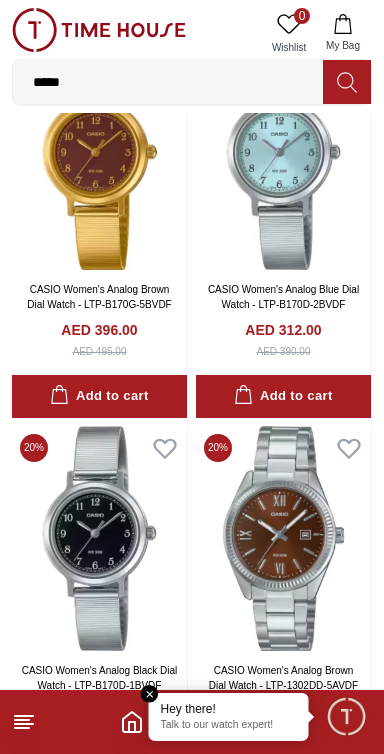 click on "*****" at bounding box center [168, 82] 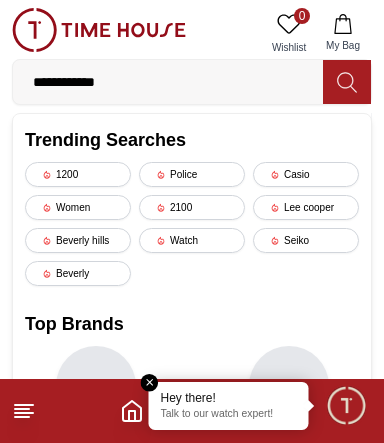 type on "**********" 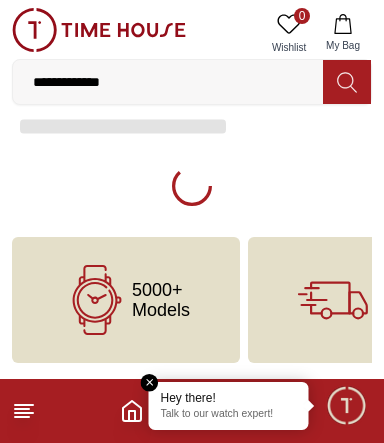 scroll, scrollTop: 0, scrollLeft: 0, axis: both 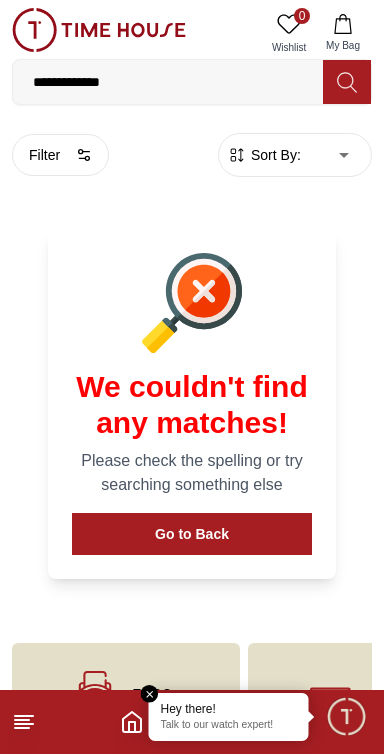 click on "**********" at bounding box center (168, 82) 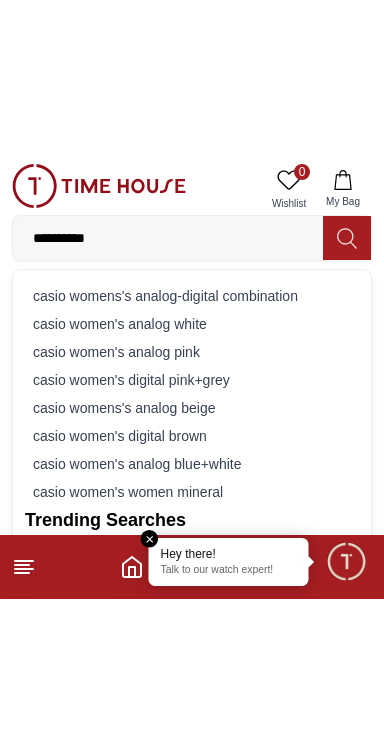 scroll, scrollTop: 123, scrollLeft: 0, axis: vertical 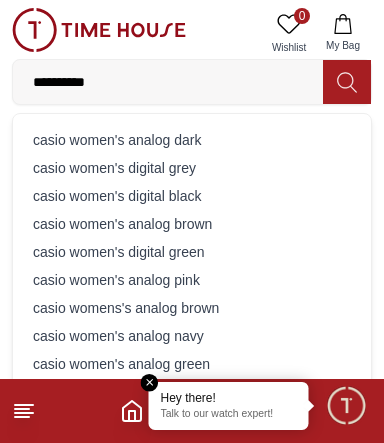 type on "**********" 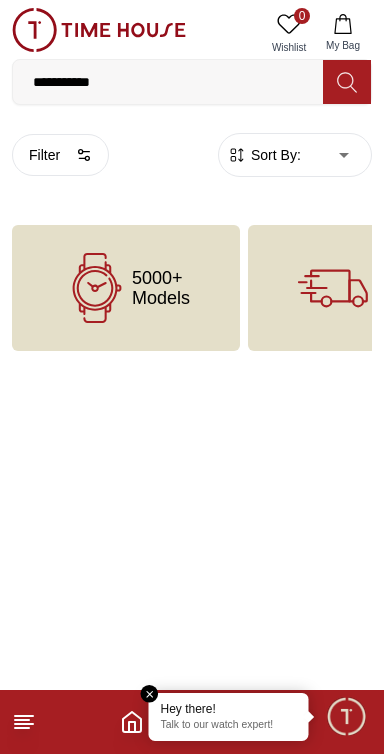 scroll, scrollTop: 0, scrollLeft: 0, axis: both 